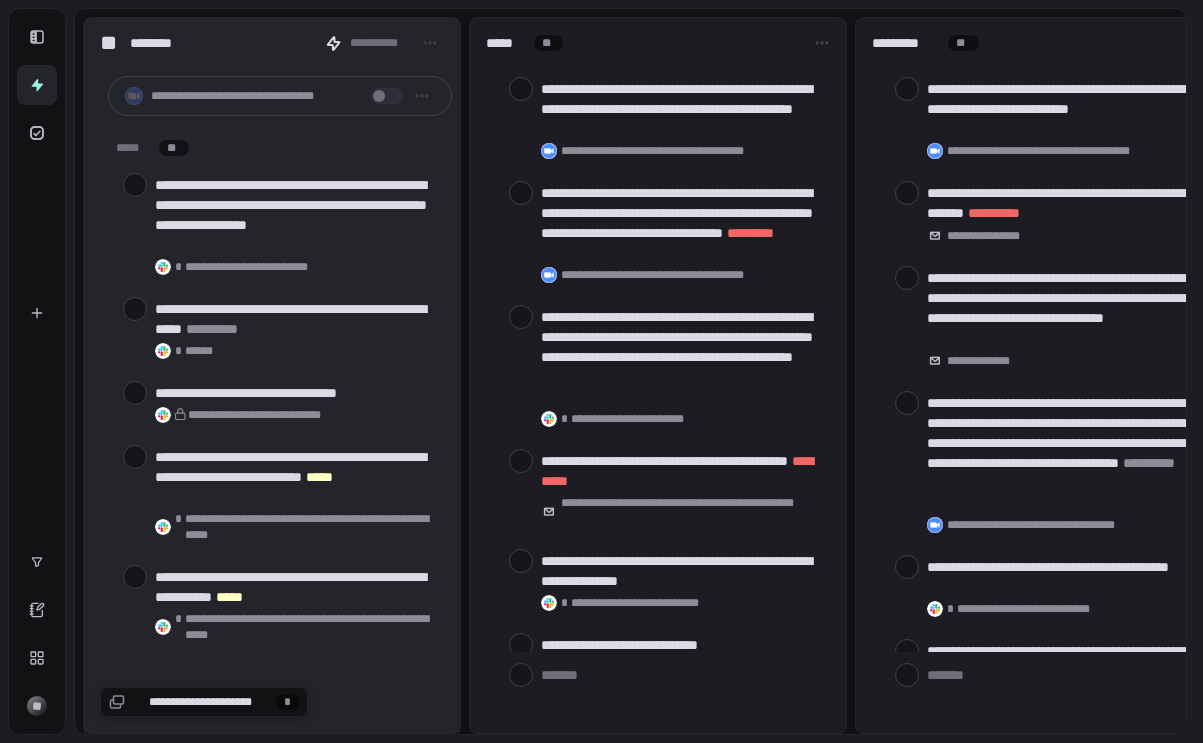 scroll, scrollTop: 0, scrollLeft: 0, axis: both 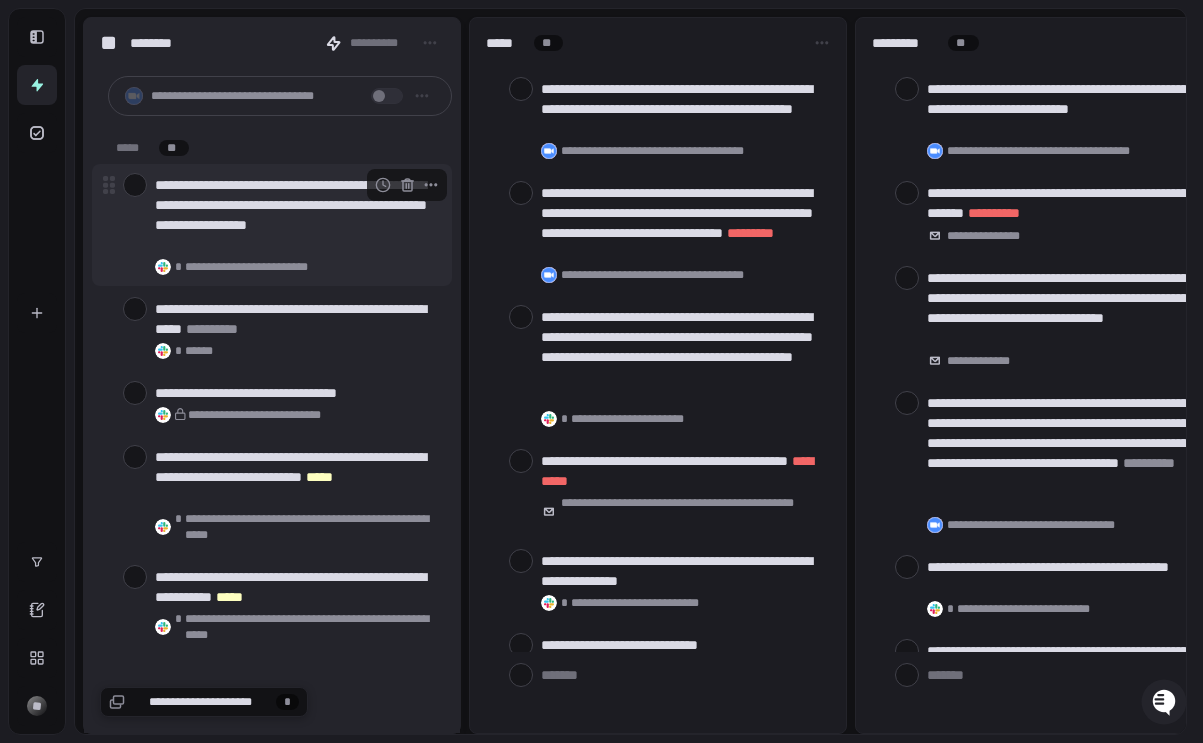click at bounding box center (135, 185) 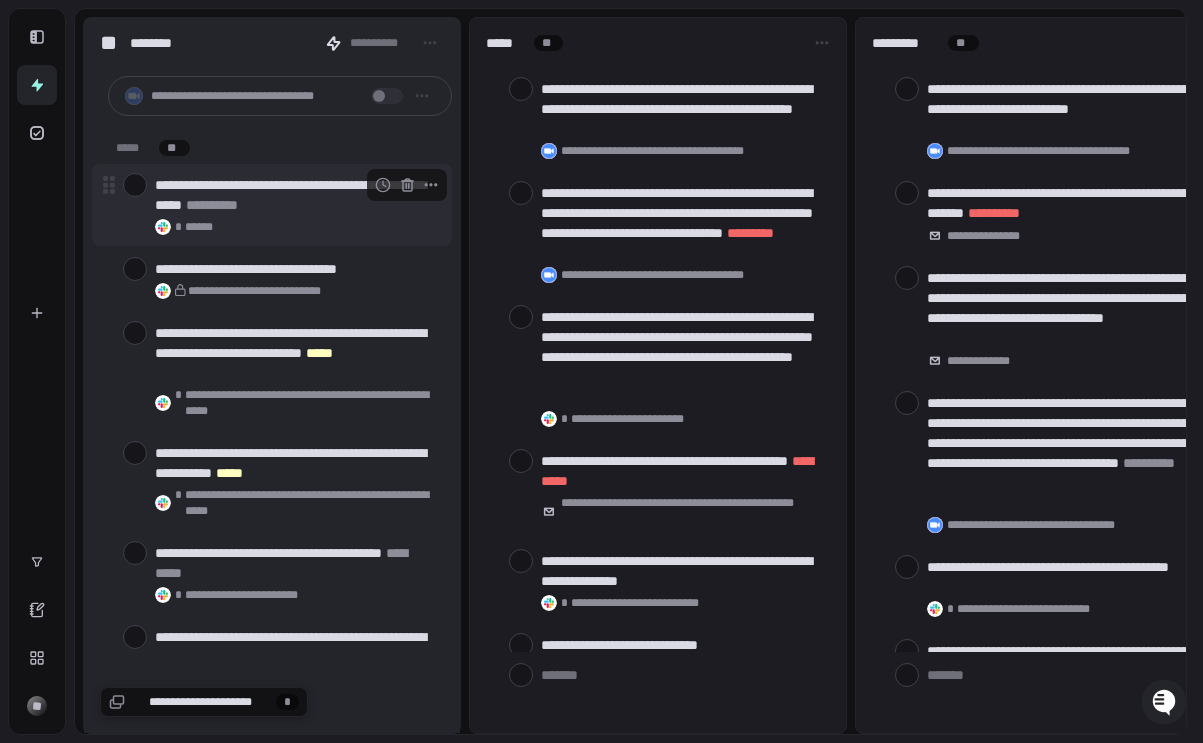 click on "**********" at bounding box center [272, 205] 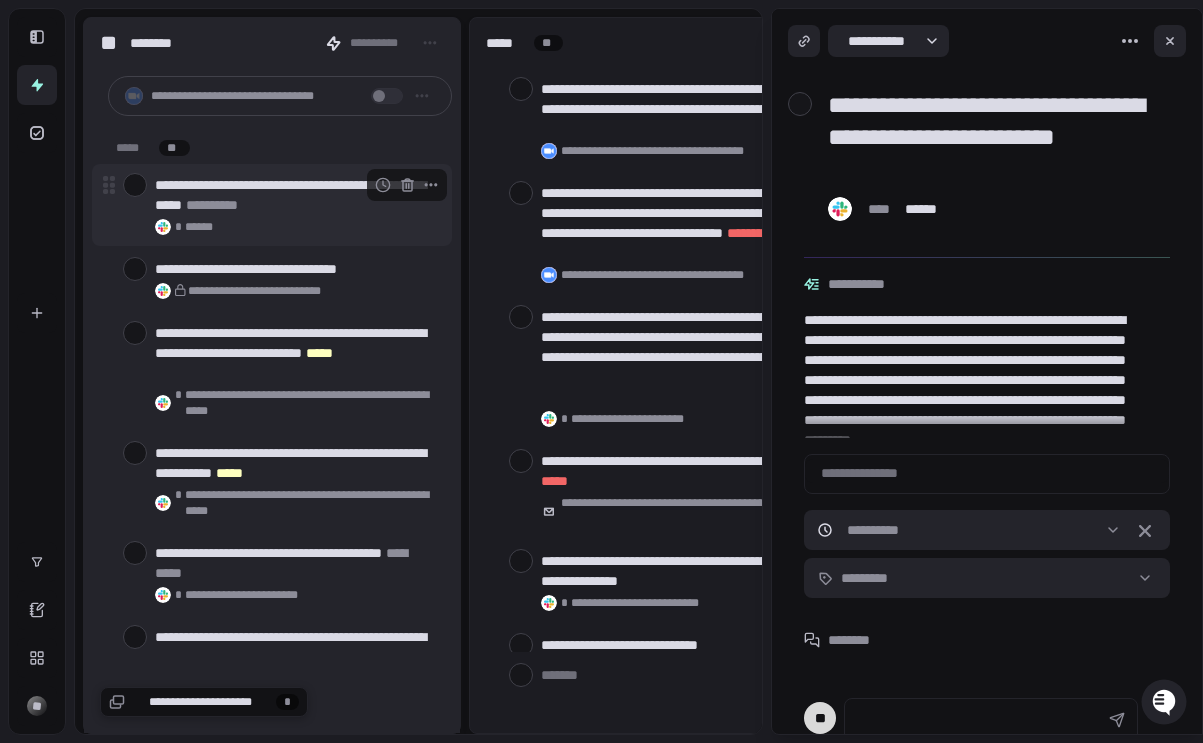 click at bounding box center (135, 185) 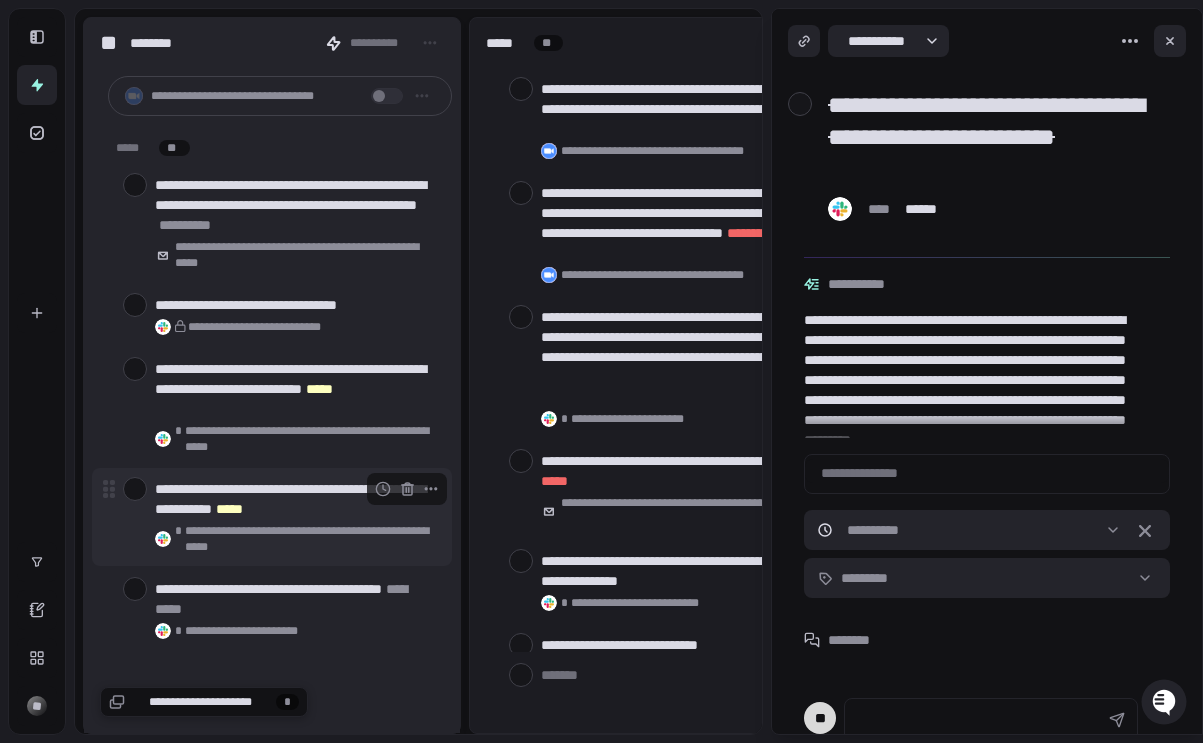 click at bounding box center (135, 489) 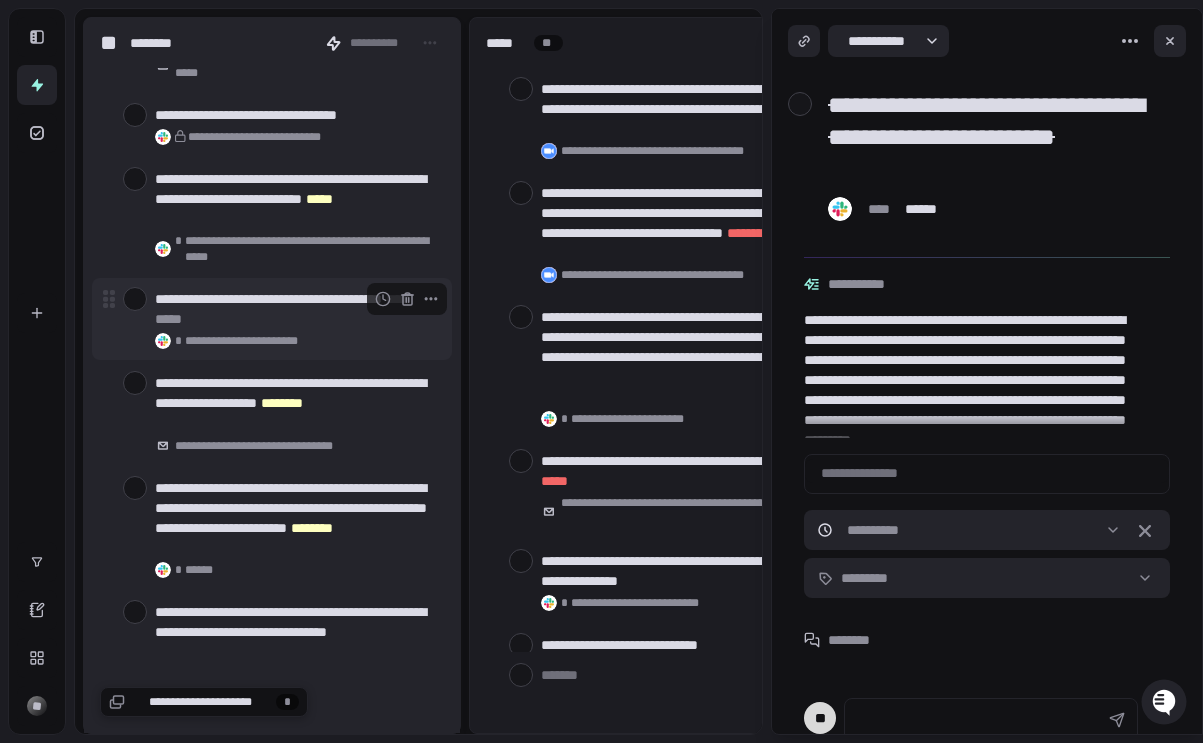 scroll, scrollTop: 193, scrollLeft: 0, axis: vertical 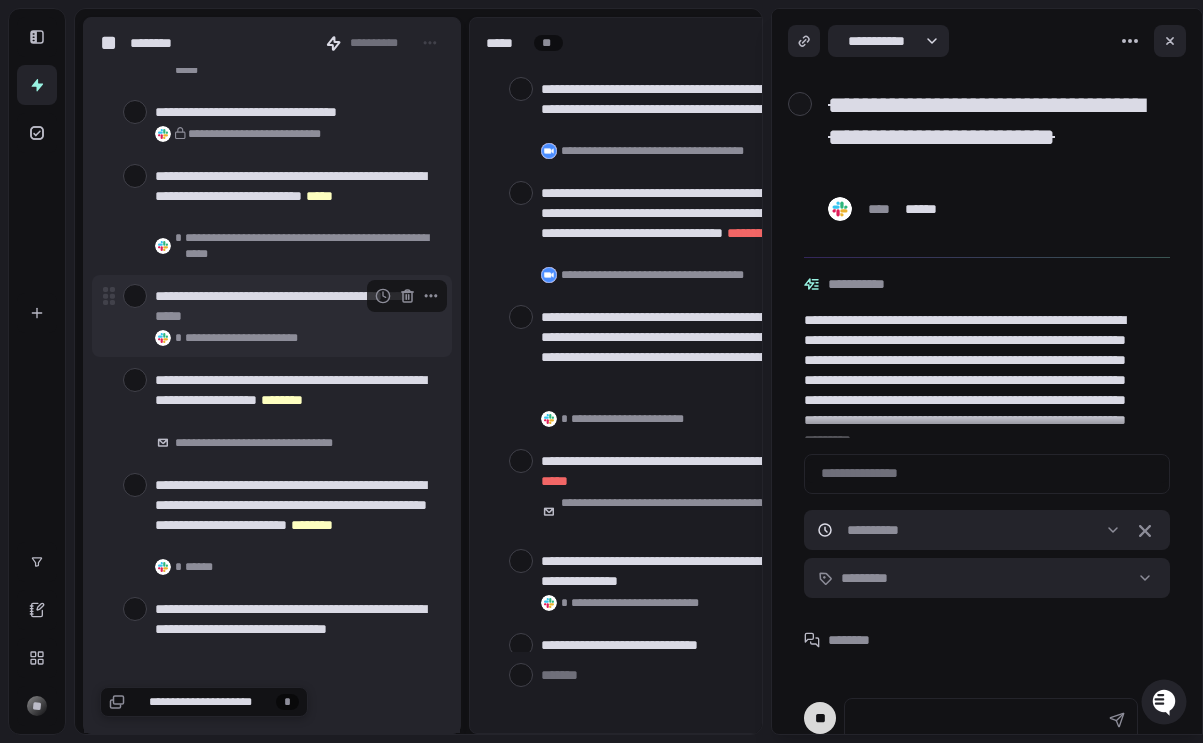 click at bounding box center (135, 296) 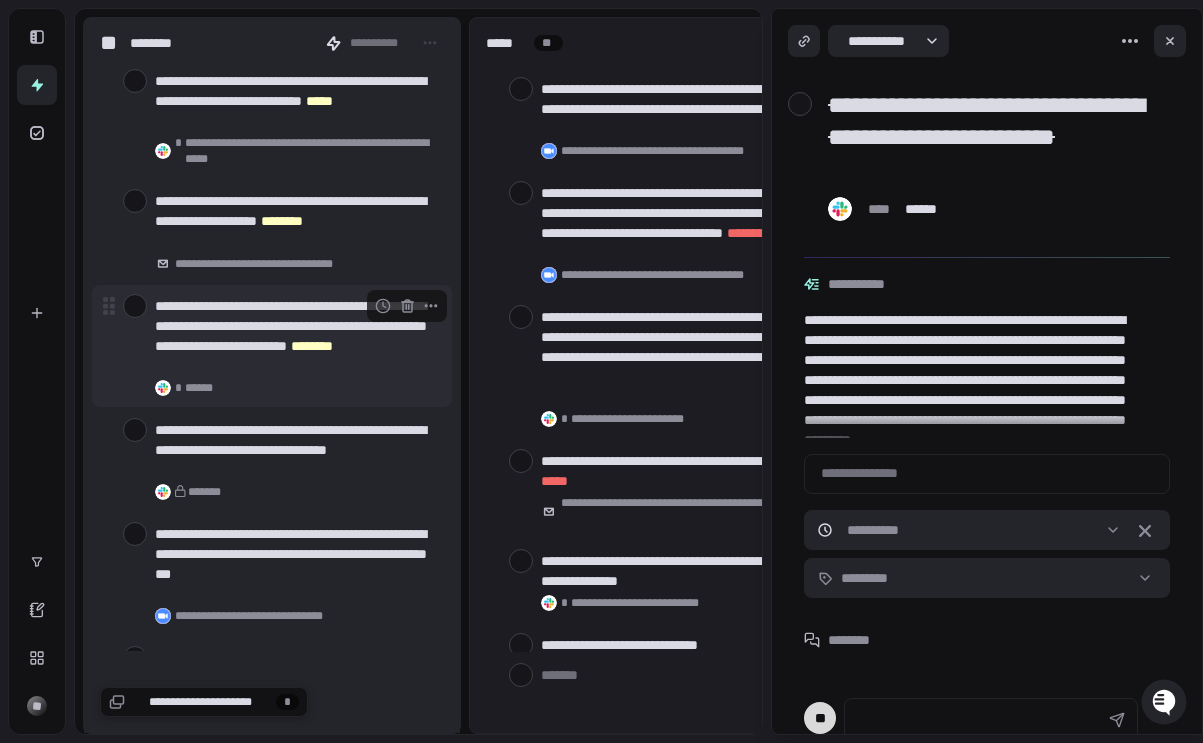 scroll, scrollTop: 289, scrollLeft: 0, axis: vertical 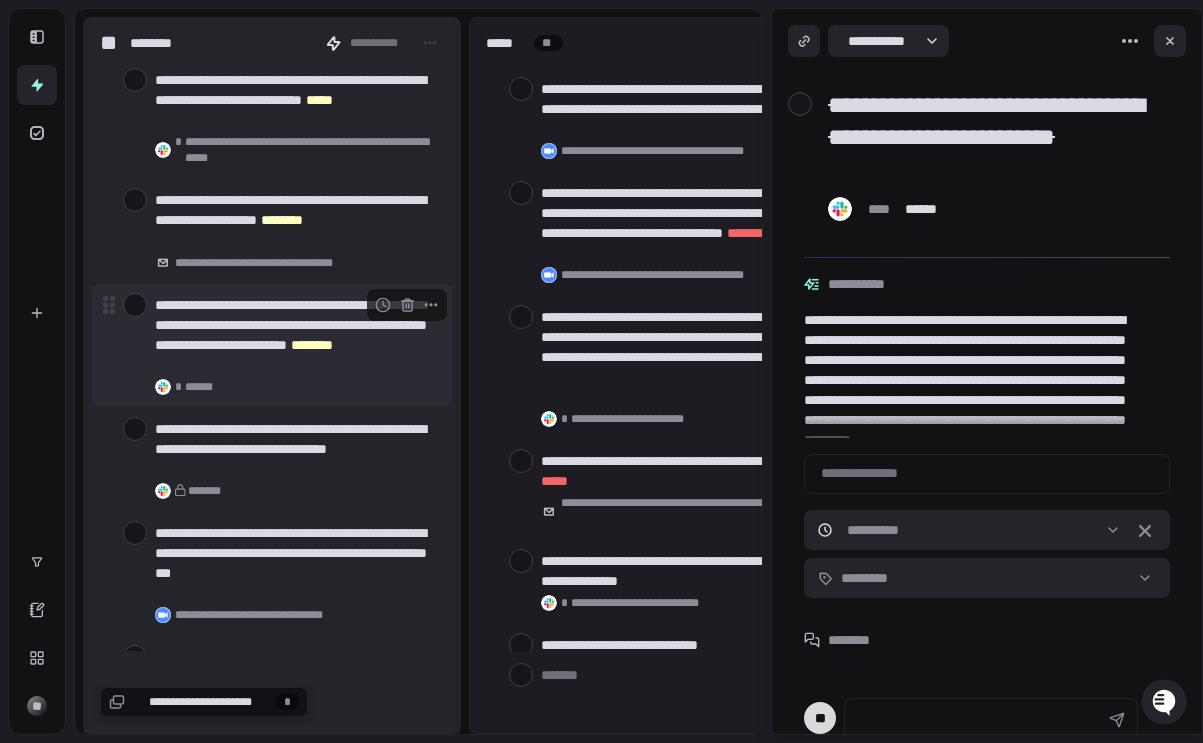 click at bounding box center (135, 305) 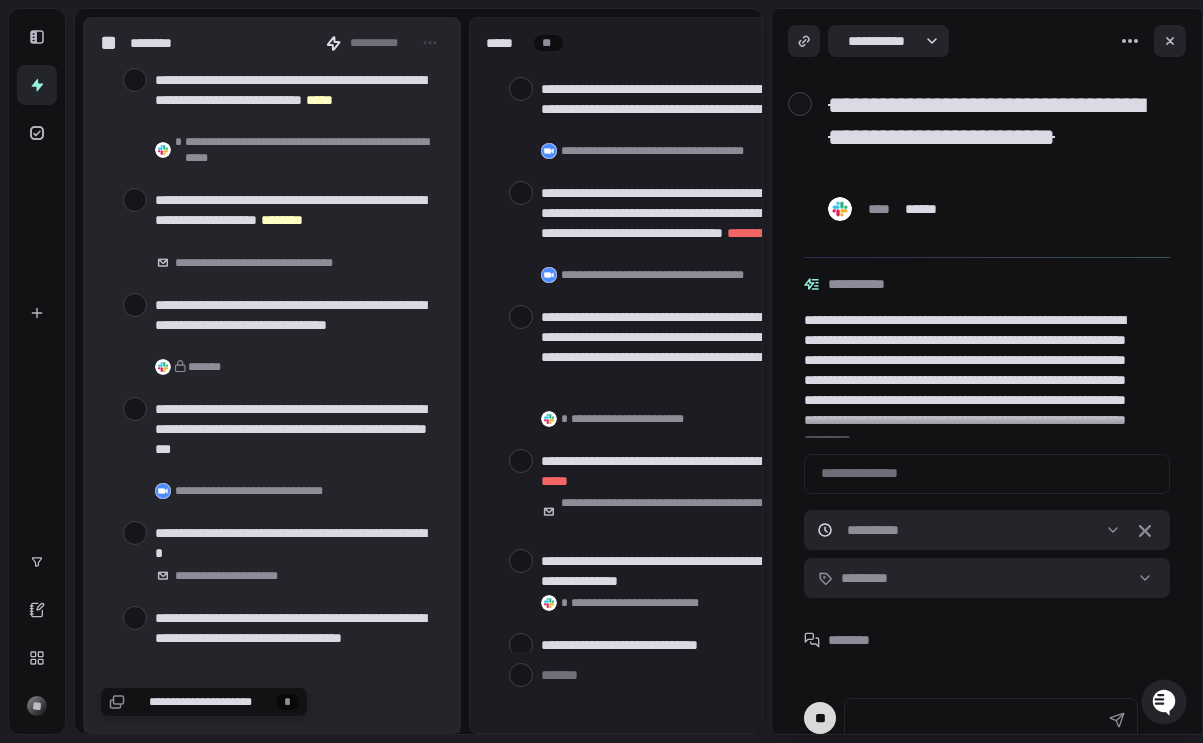 click at bounding box center [135, 305] 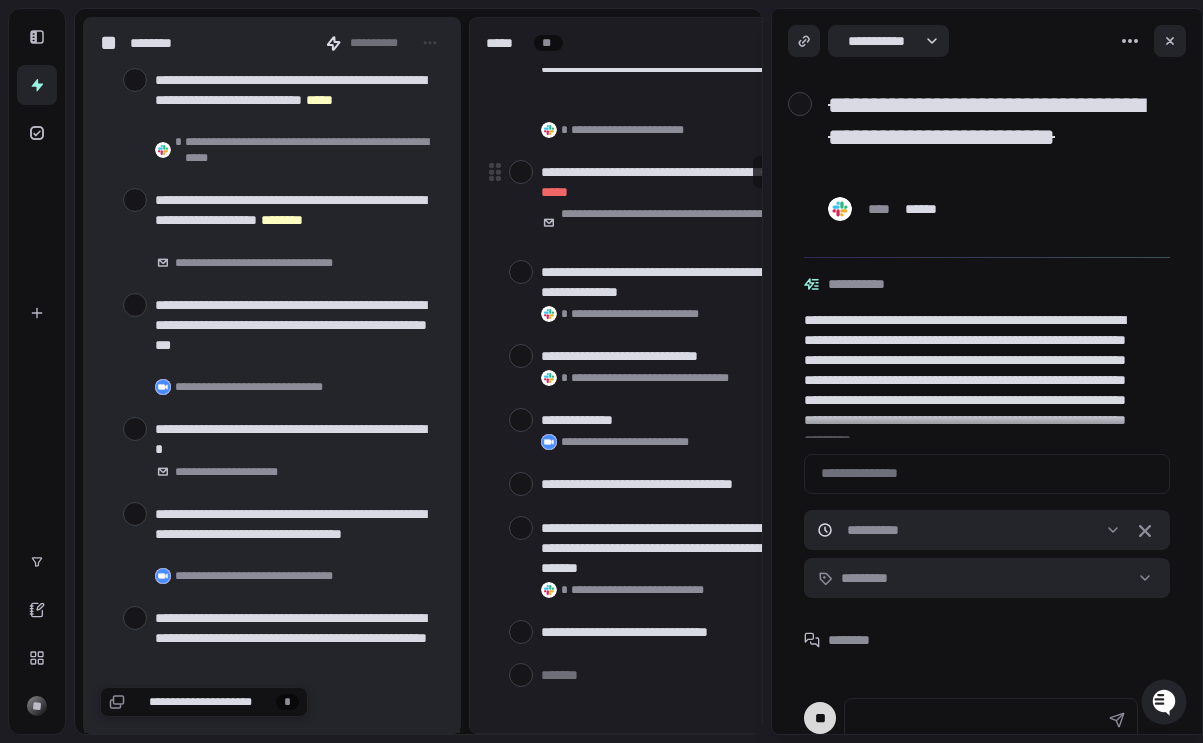 scroll, scrollTop: 290, scrollLeft: 0, axis: vertical 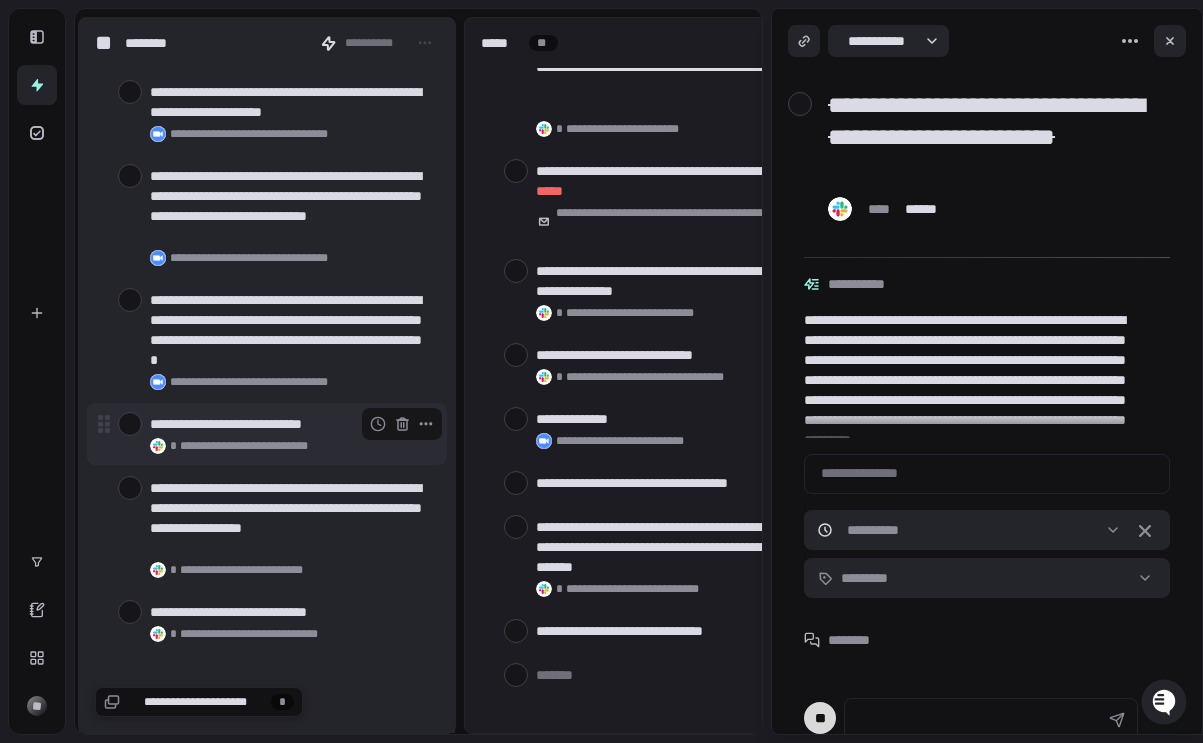 click at bounding box center [130, 424] 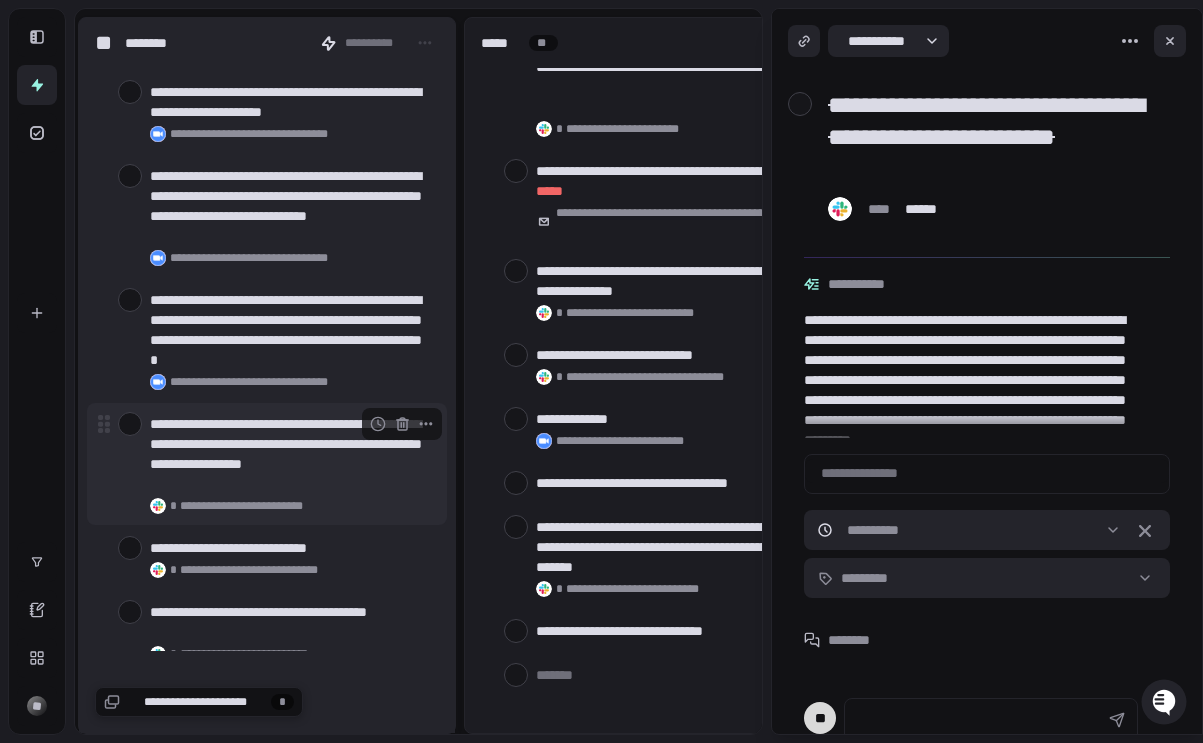 click at bounding box center (130, 424) 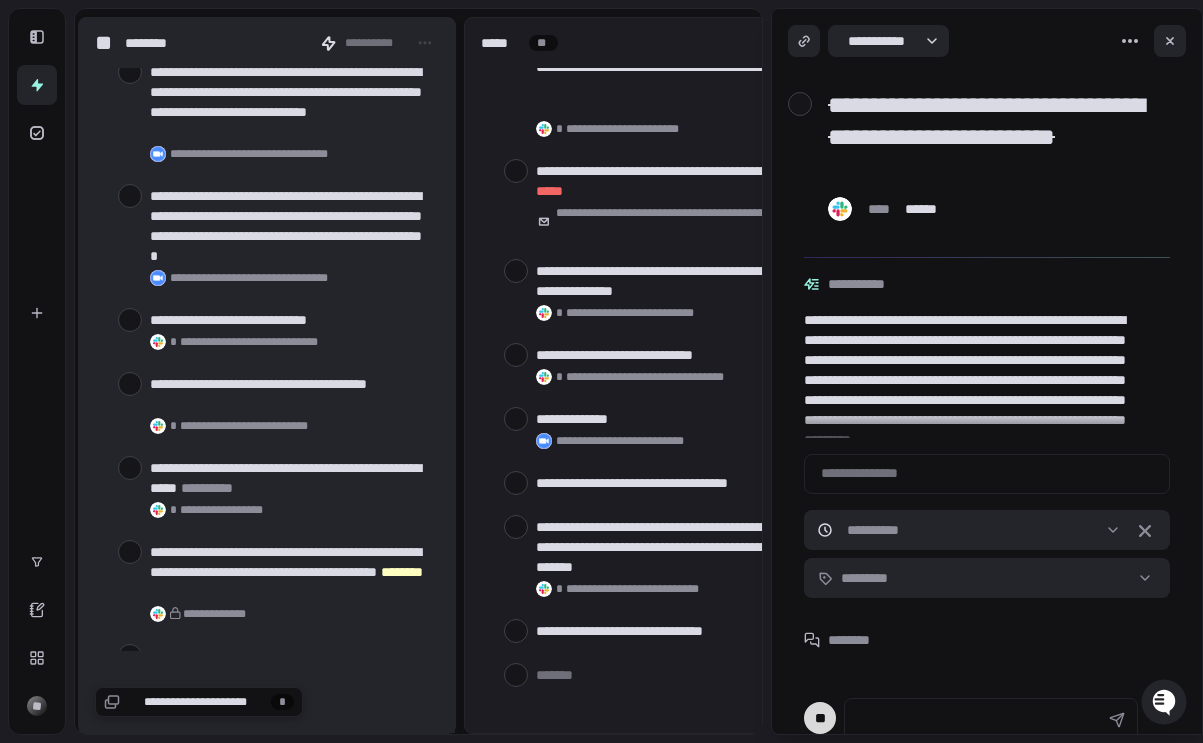 scroll, scrollTop: 1026, scrollLeft: 0, axis: vertical 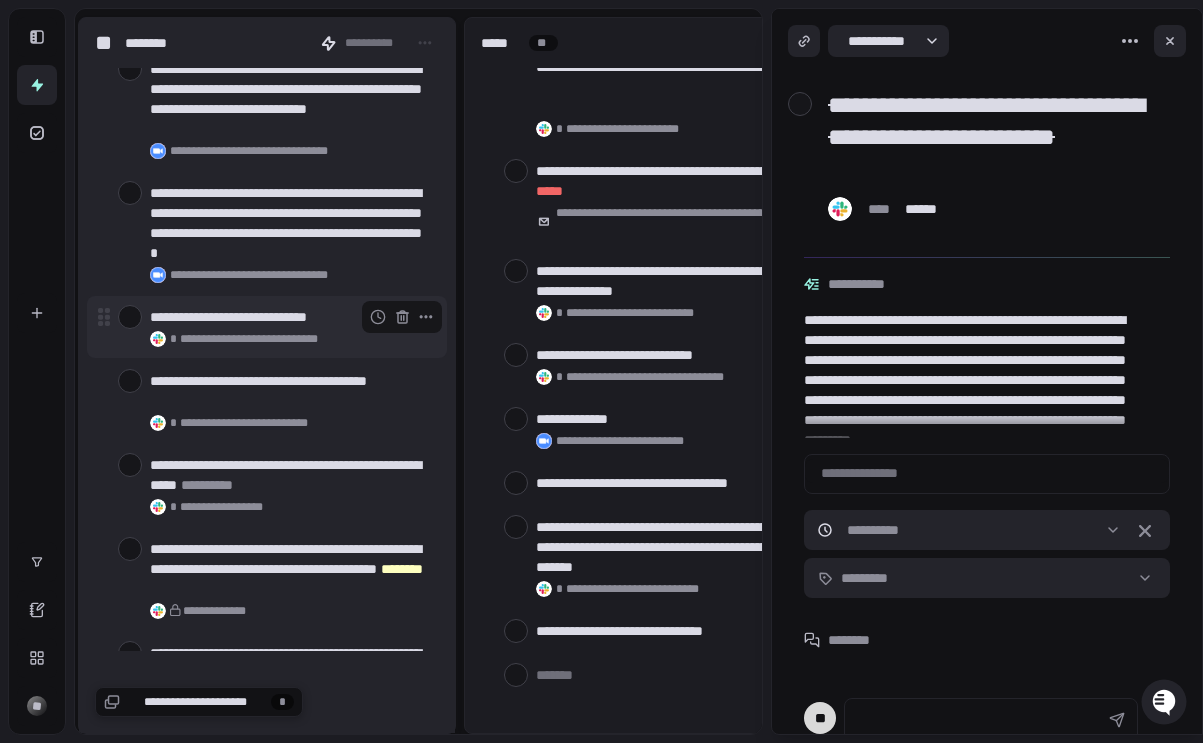 click at bounding box center [130, 317] 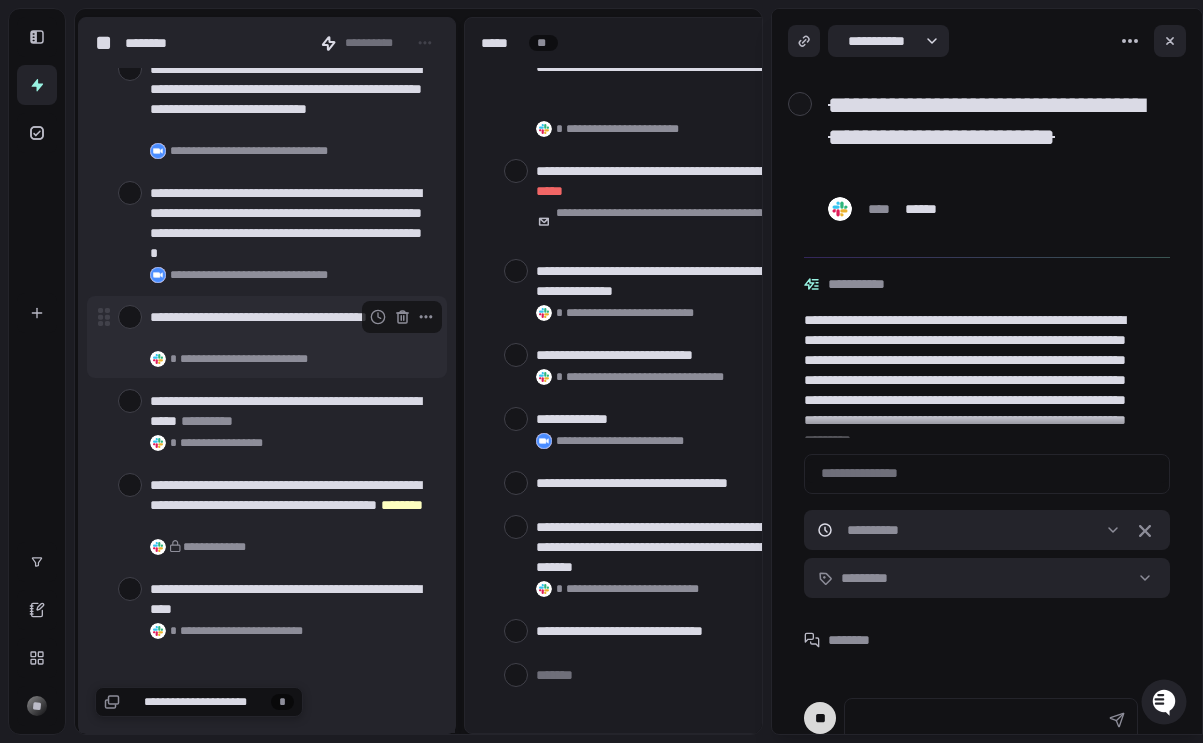 click at bounding box center (130, 317) 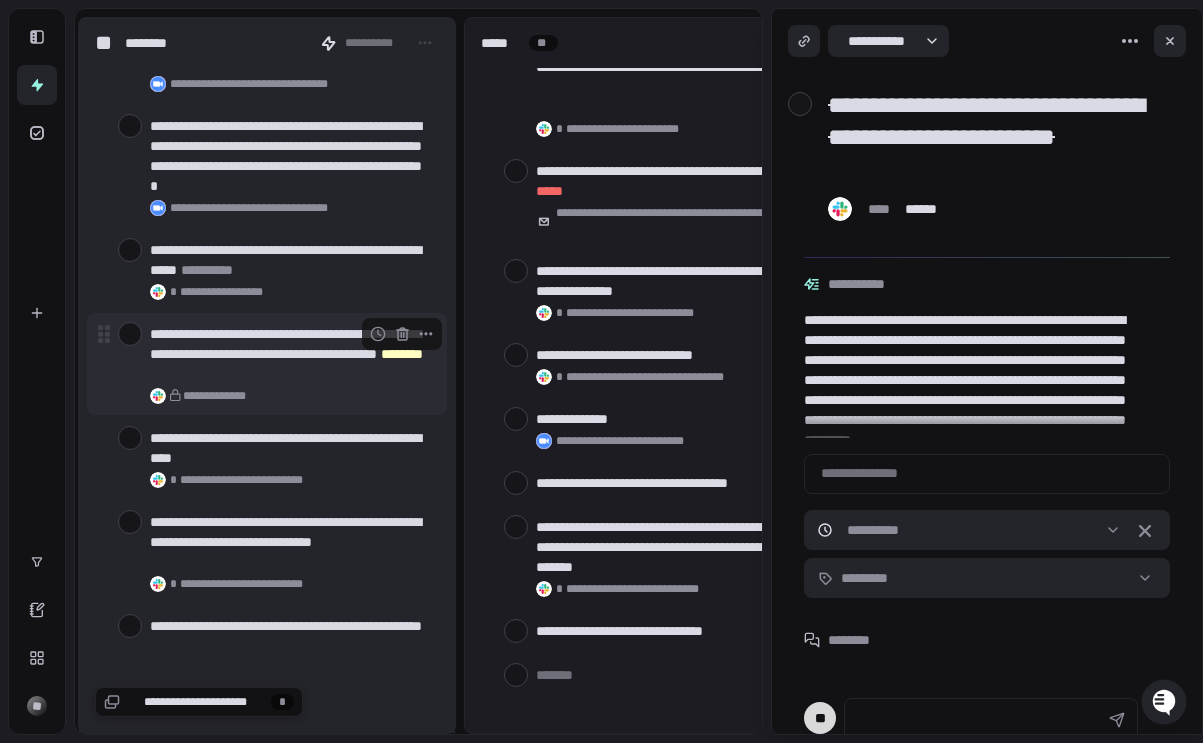 scroll, scrollTop: 1114, scrollLeft: 0, axis: vertical 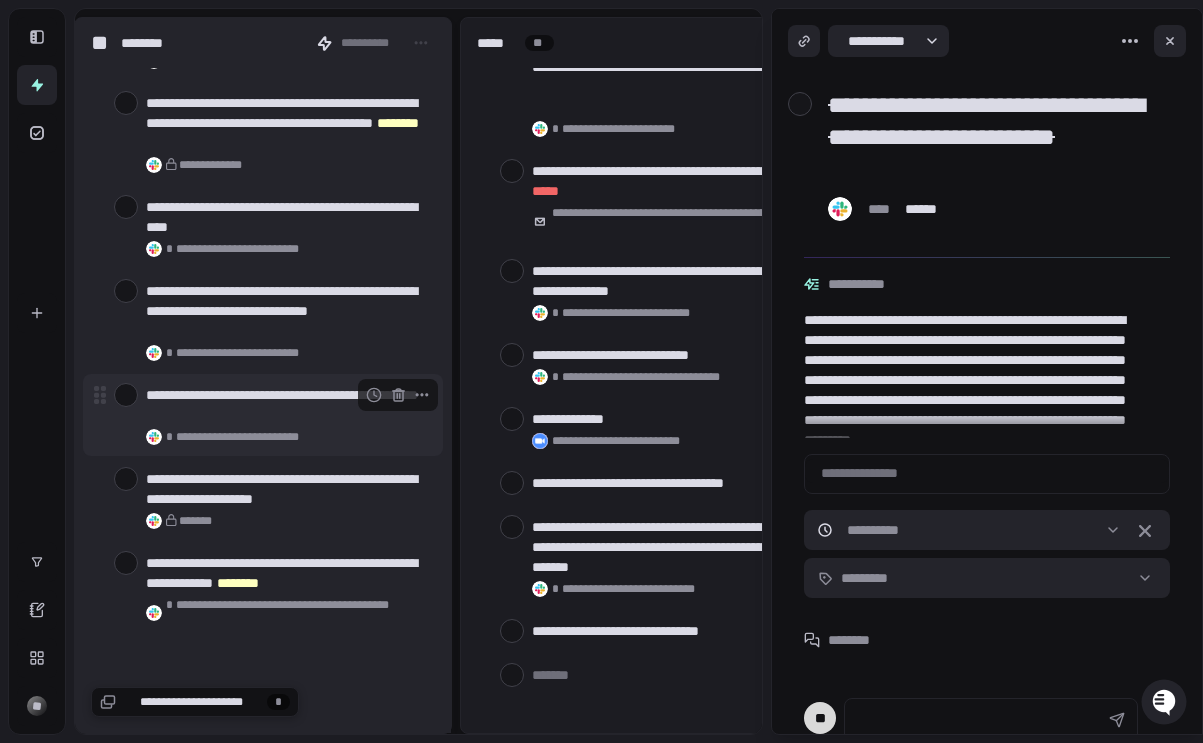 click at bounding box center [126, 395] 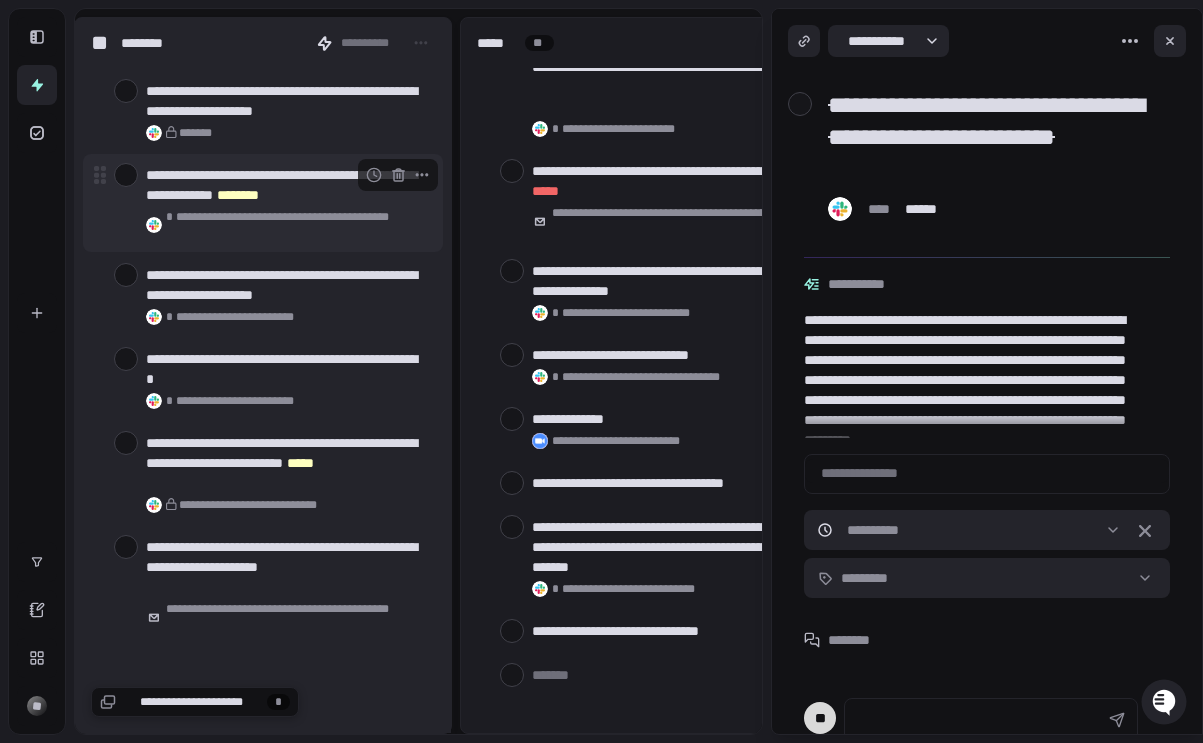 scroll, scrollTop: 1632, scrollLeft: 0, axis: vertical 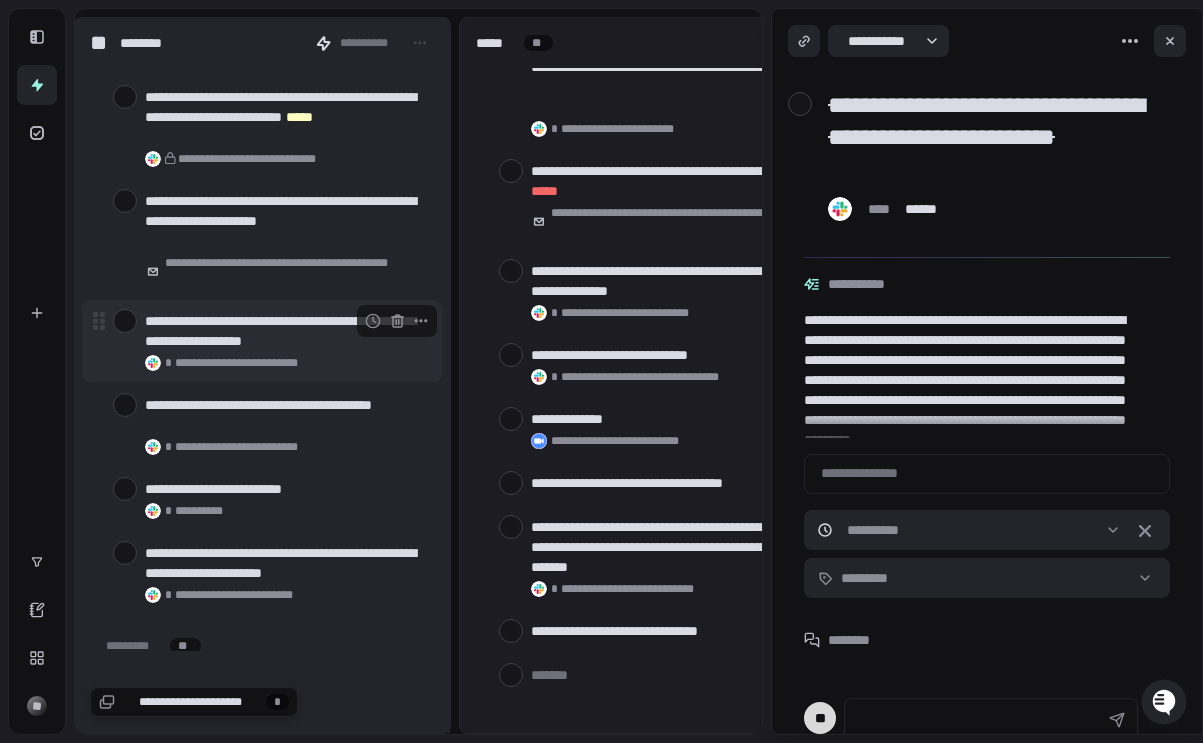 click at bounding box center (125, 321) 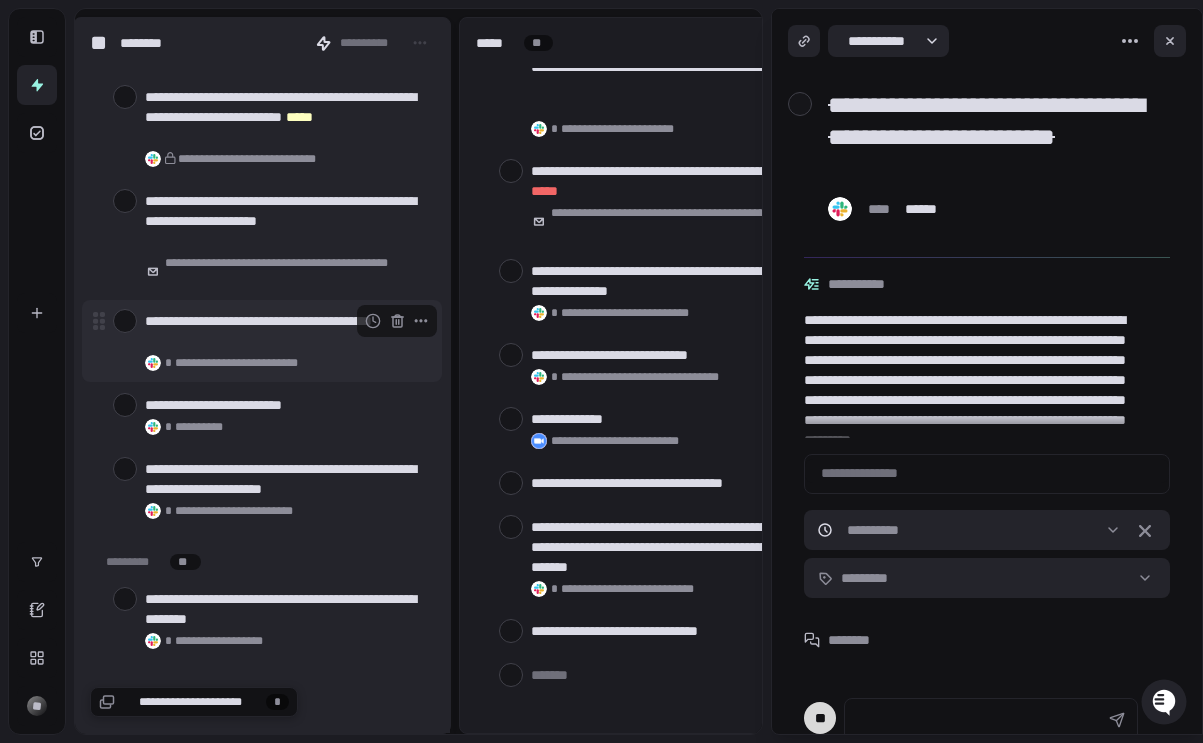 click at bounding box center [125, 321] 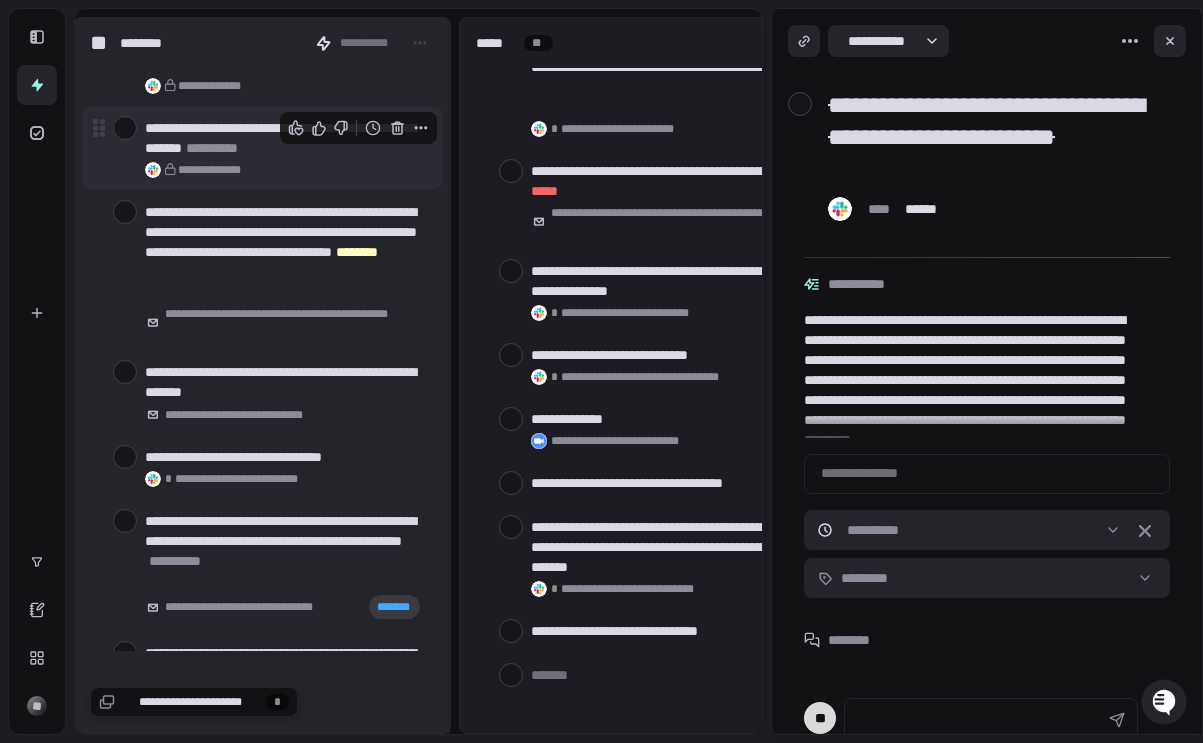 scroll, scrollTop: 2536, scrollLeft: 0, axis: vertical 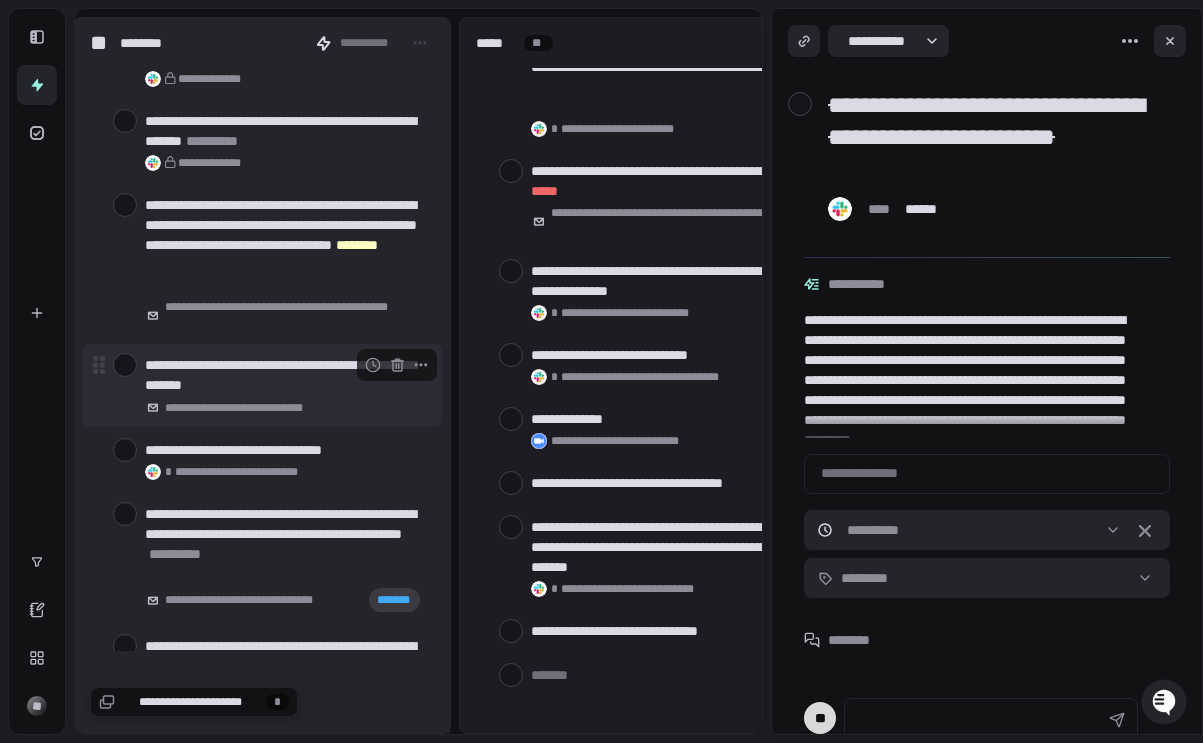 click at bounding box center (125, 365) 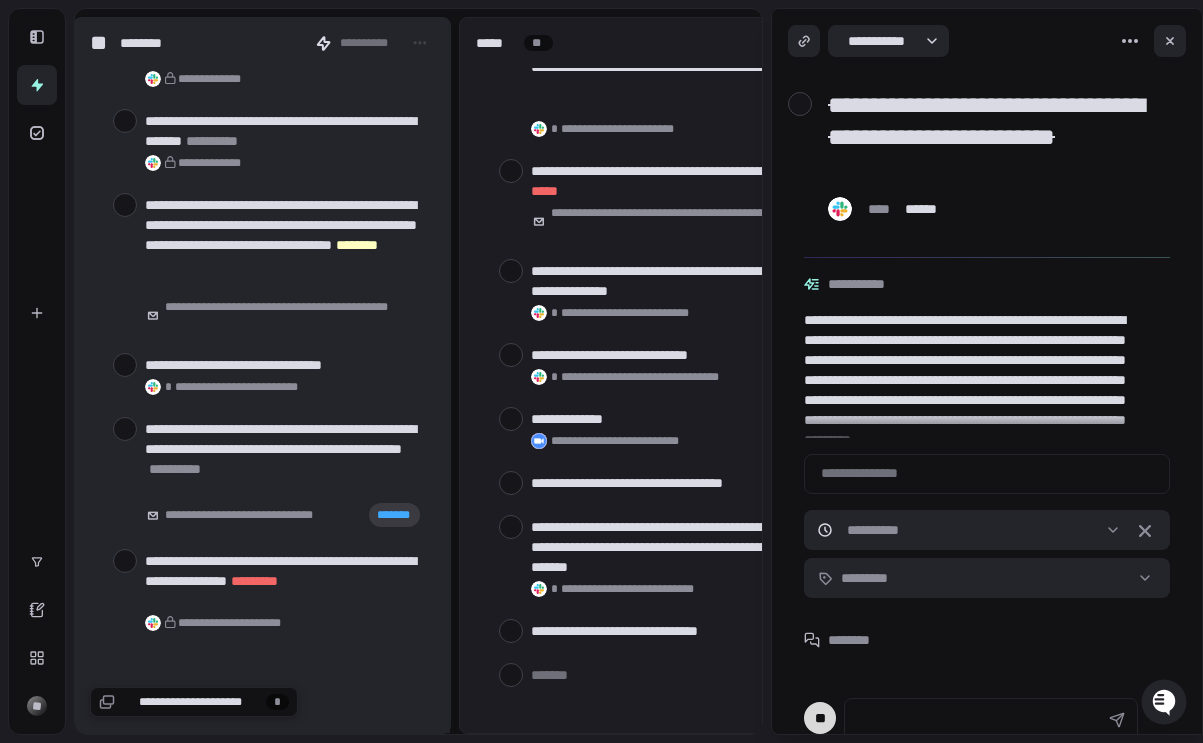 scroll, scrollTop: 2564, scrollLeft: 0, axis: vertical 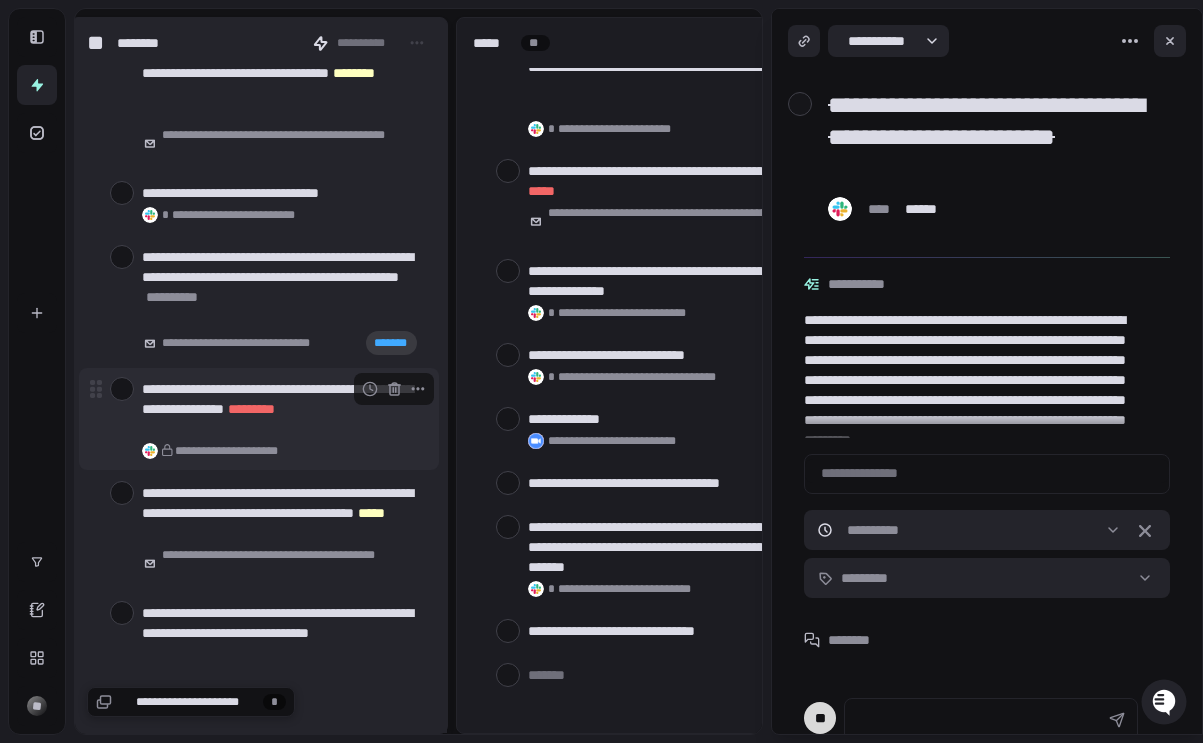 click at bounding box center [122, 389] 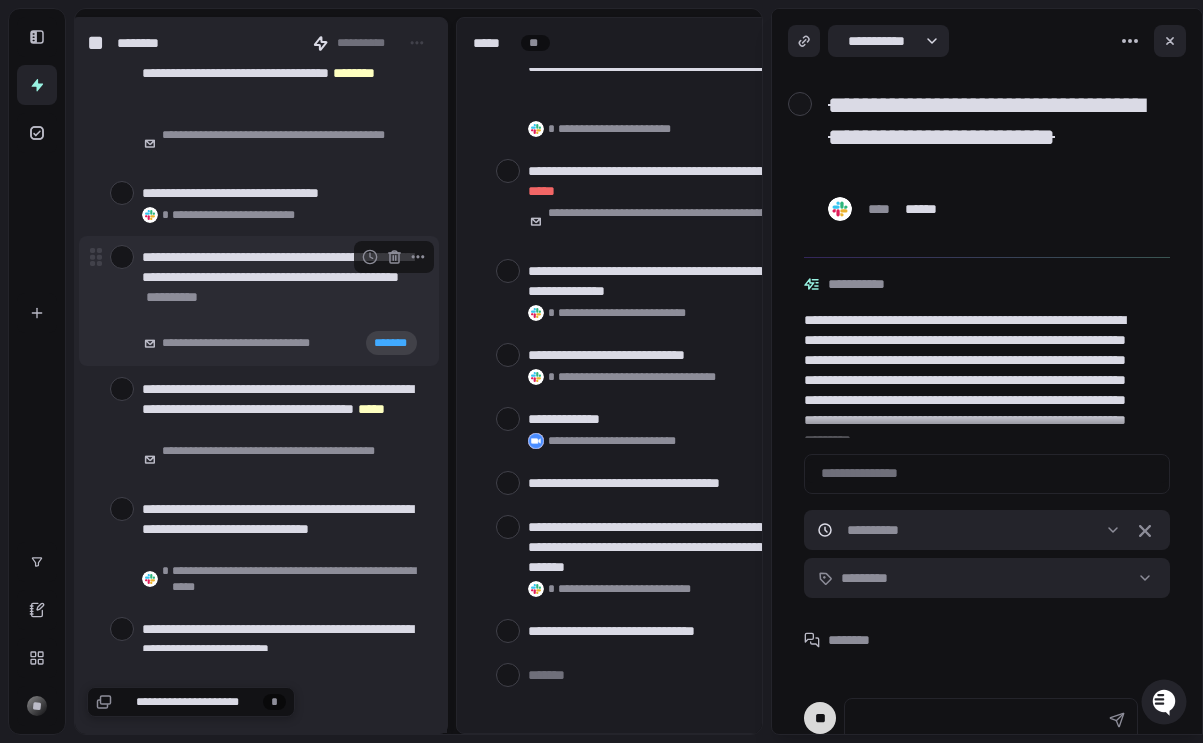 click at bounding box center (122, 257) 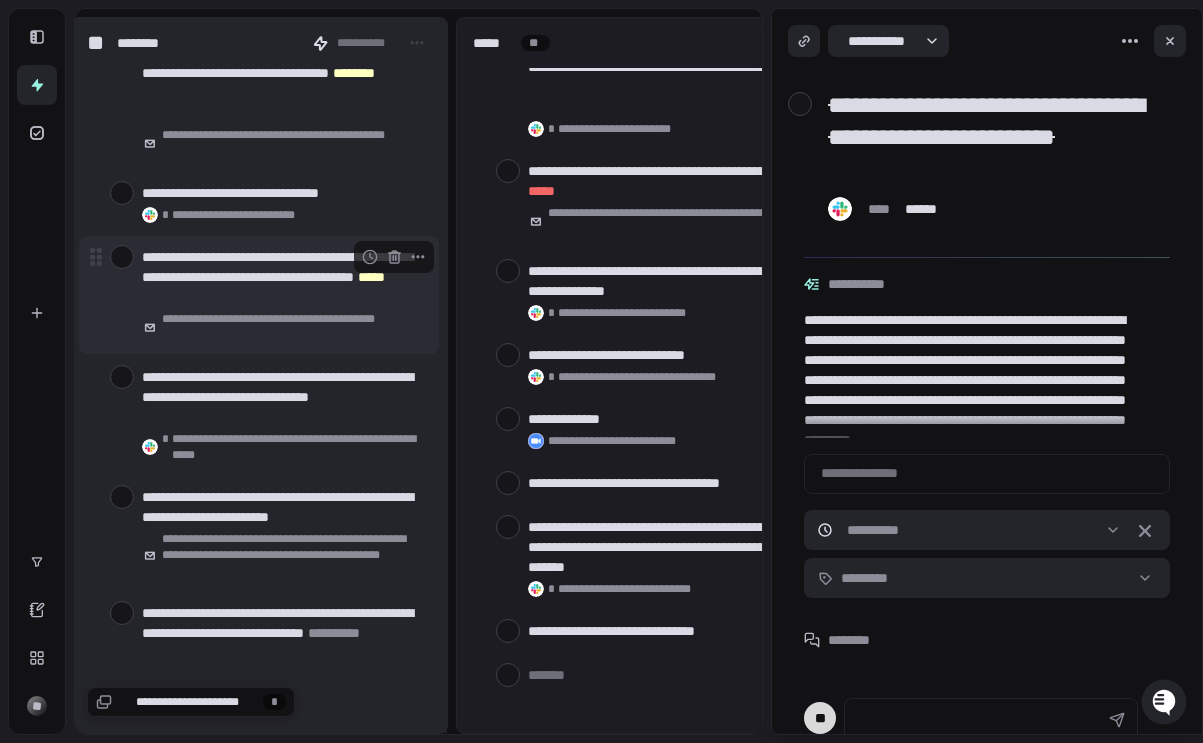 click at bounding box center [122, 257] 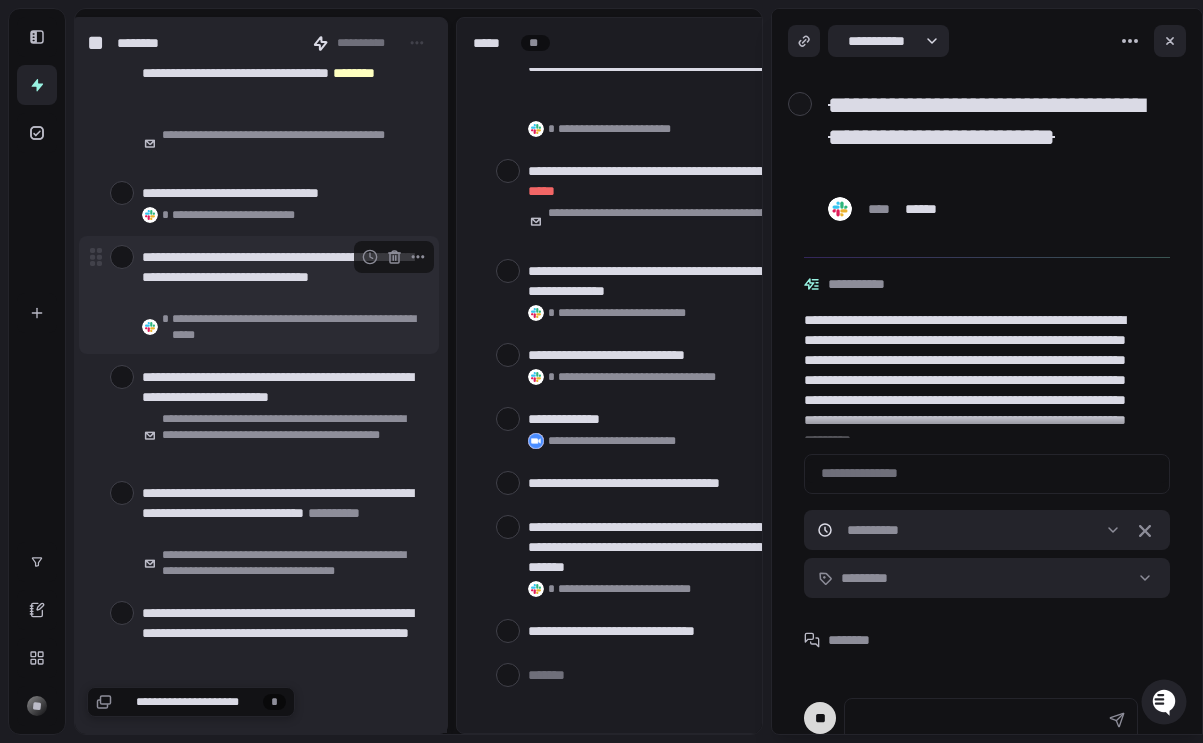 type on "*" 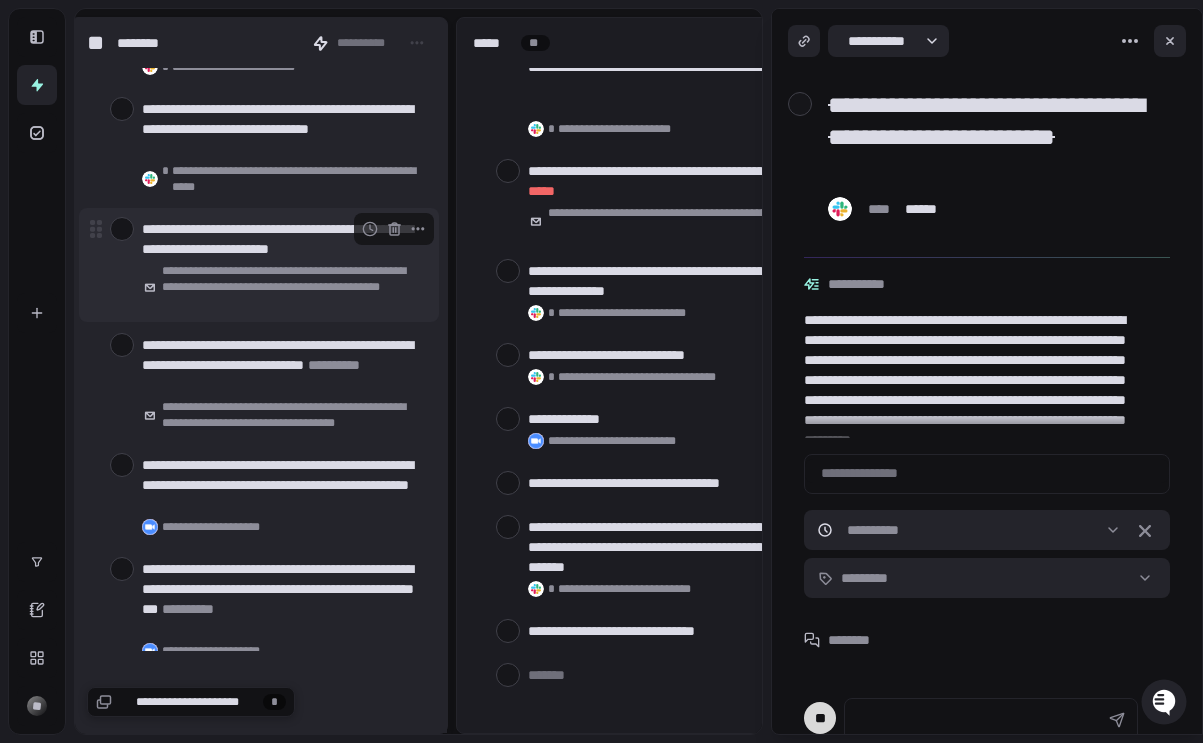 scroll, scrollTop: 2863, scrollLeft: 0, axis: vertical 